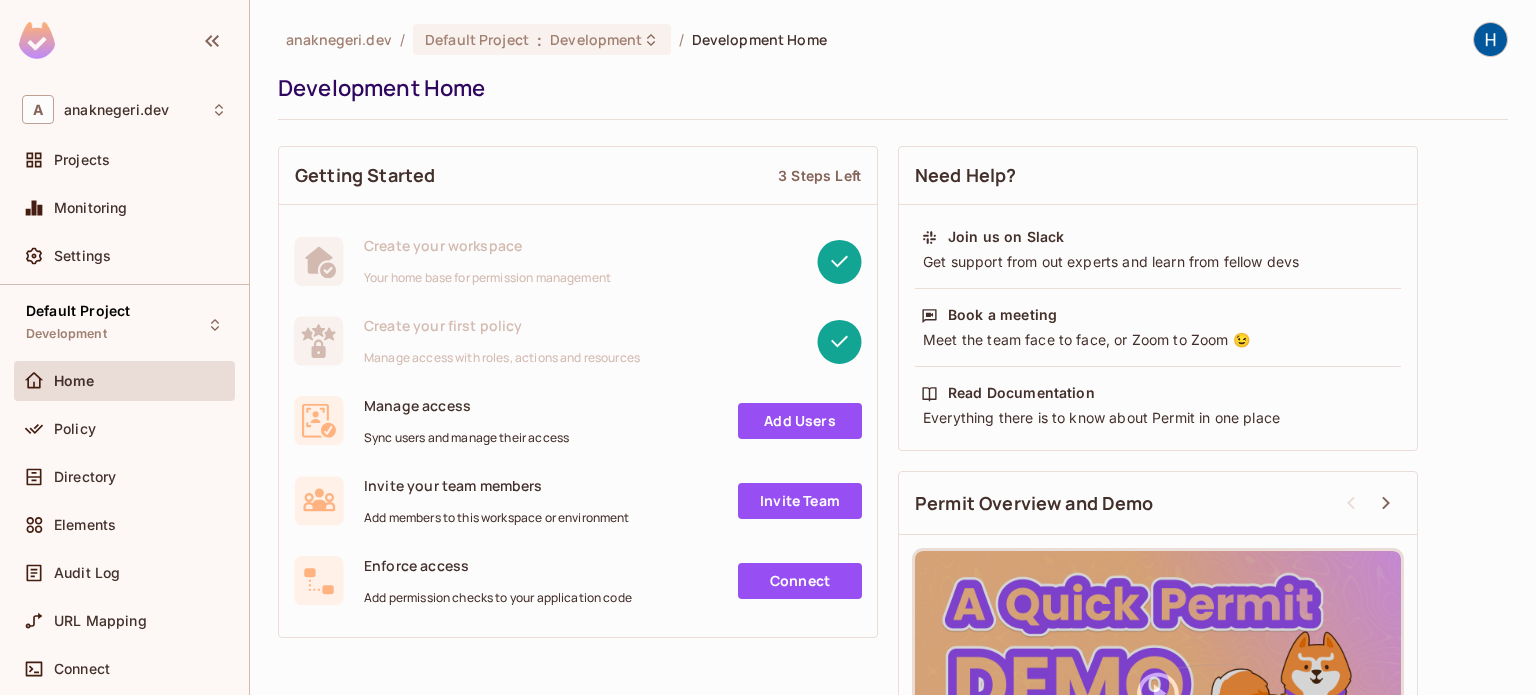 scroll, scrollTop: 0, scrollLeft: 0, axis: both 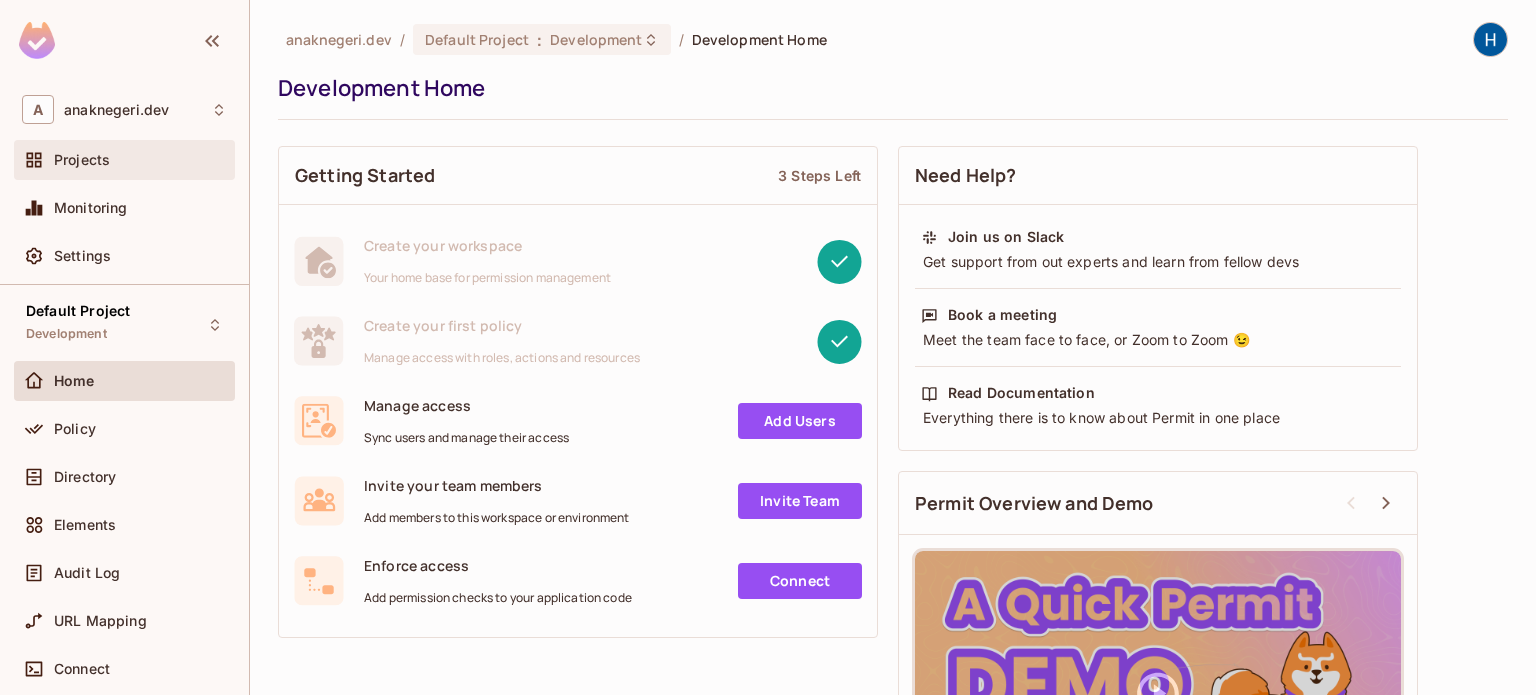 click on "Projects" at bounding box center (124, 160) 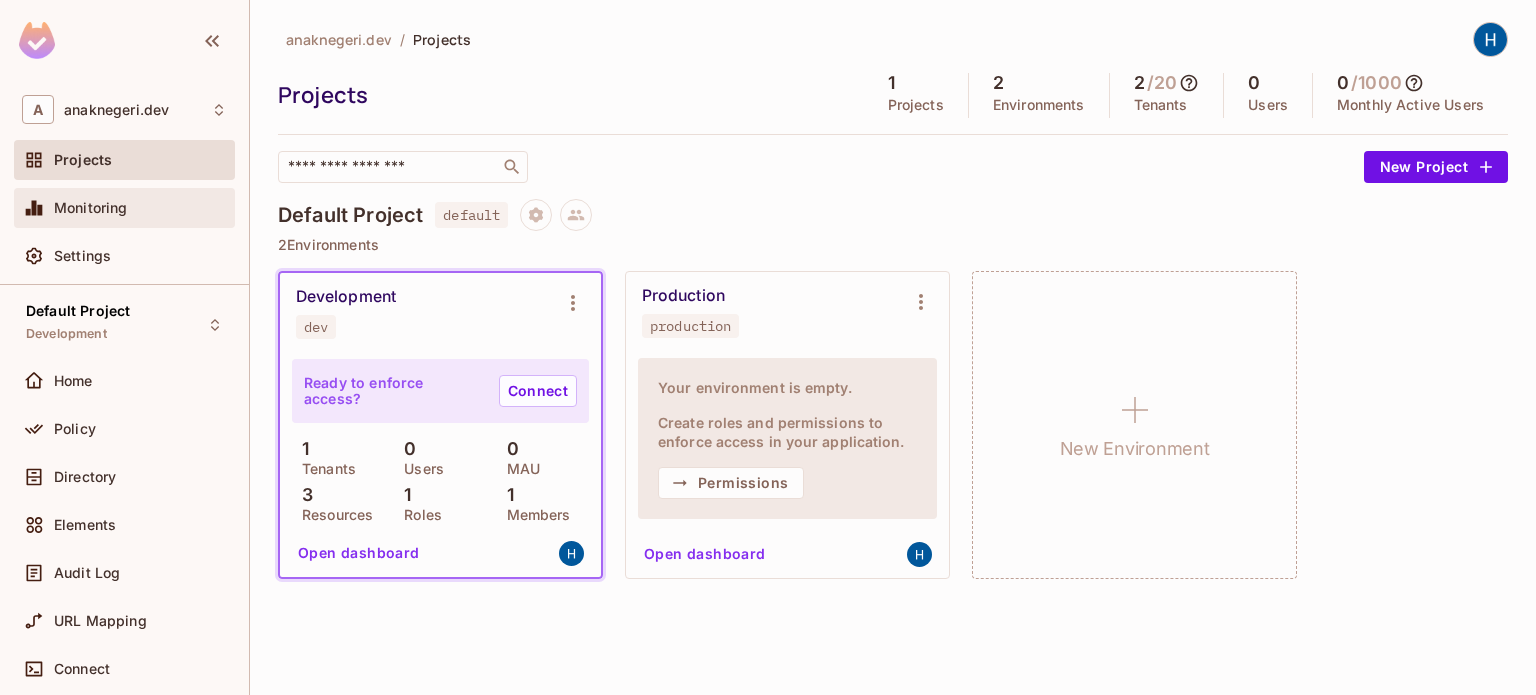 click on "Monitoring" at bounding box center (91, 208) 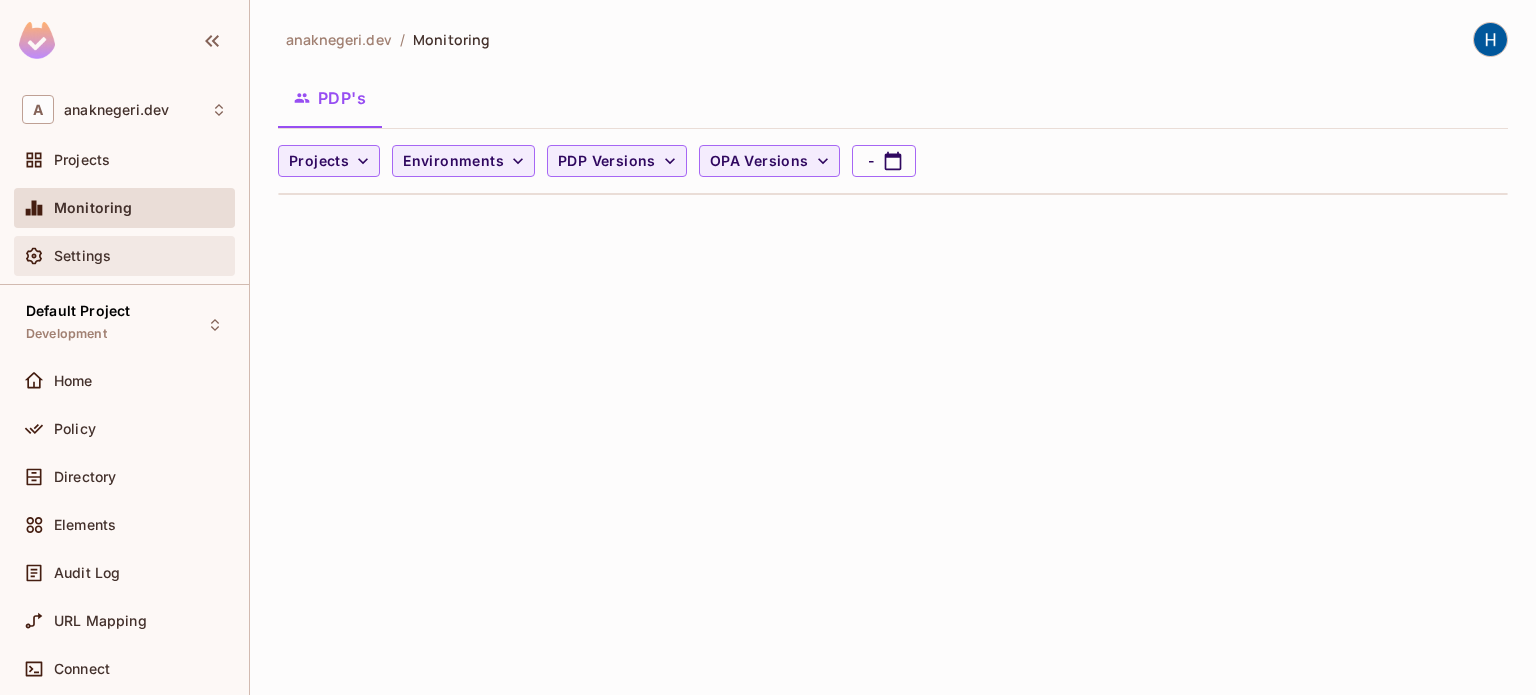 click on "Settings" at bounding box center [124, 256] 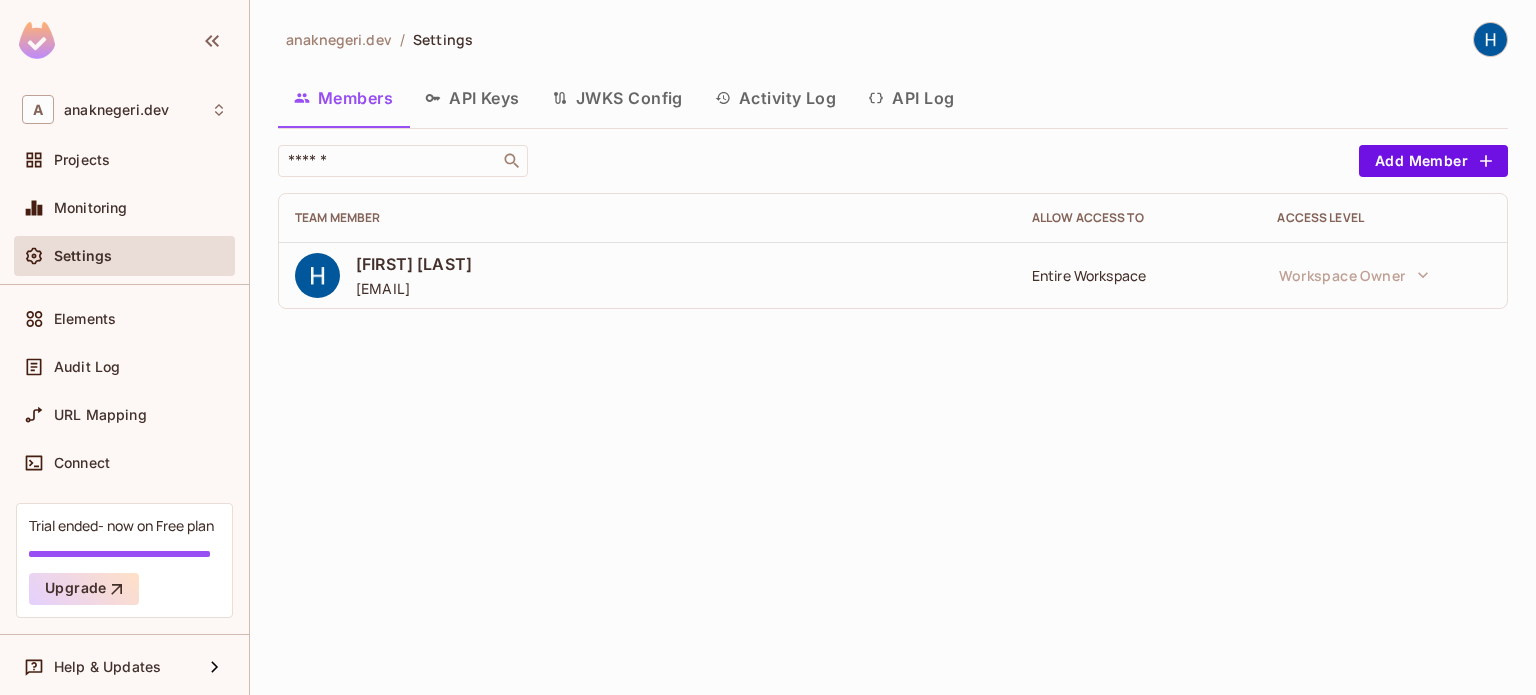 scroll, scrollTop: 208, scrollLeft: 0, axis: vertical 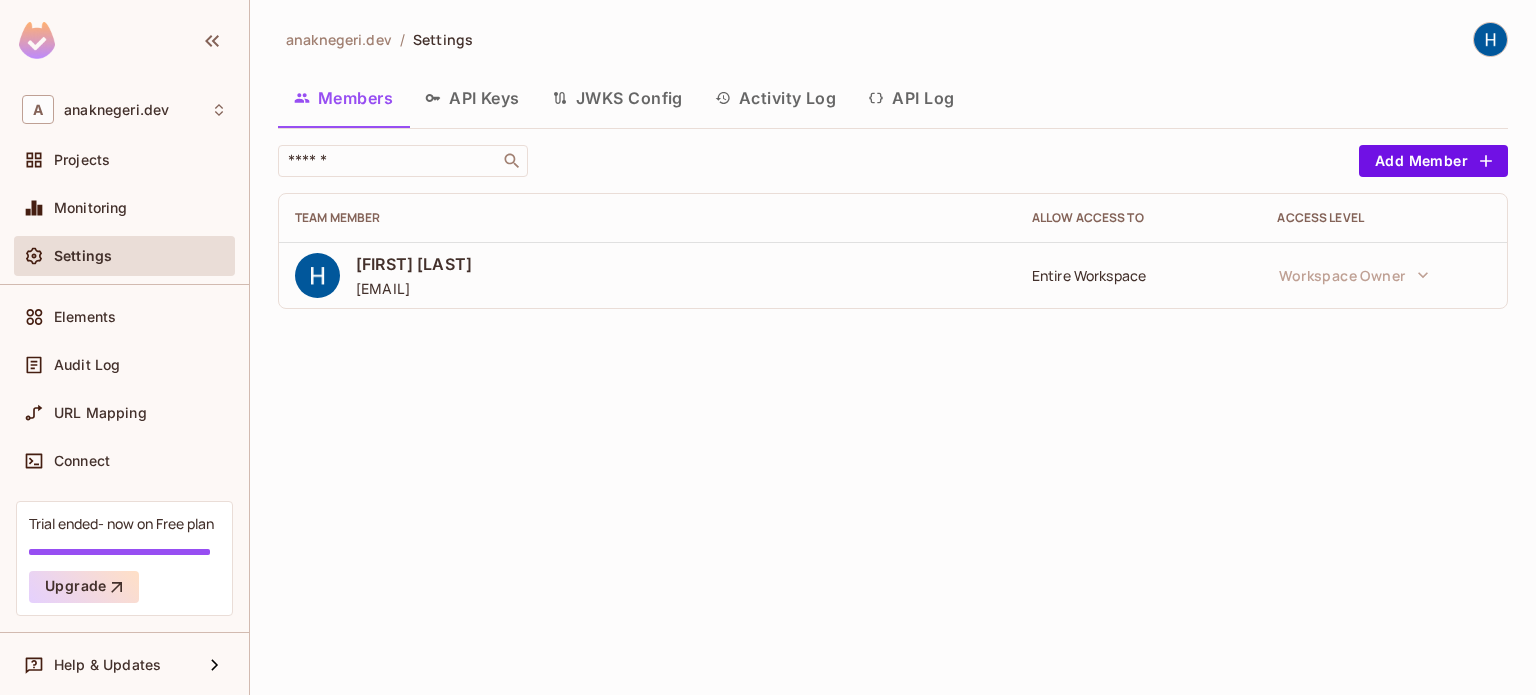 click on "Audit Log" at bounding box center (124, 365) 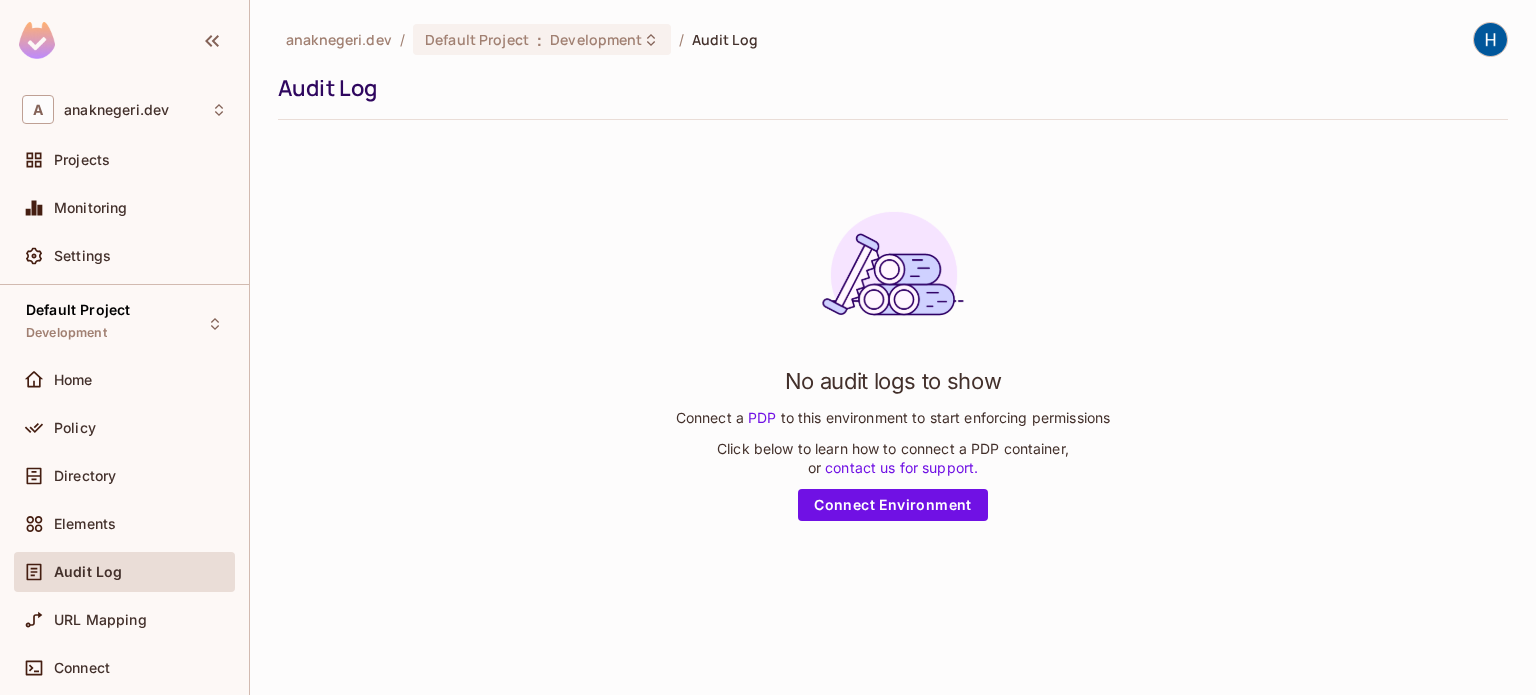 scroll, scrollTop: 0, scrollLeft: 0, axis: both 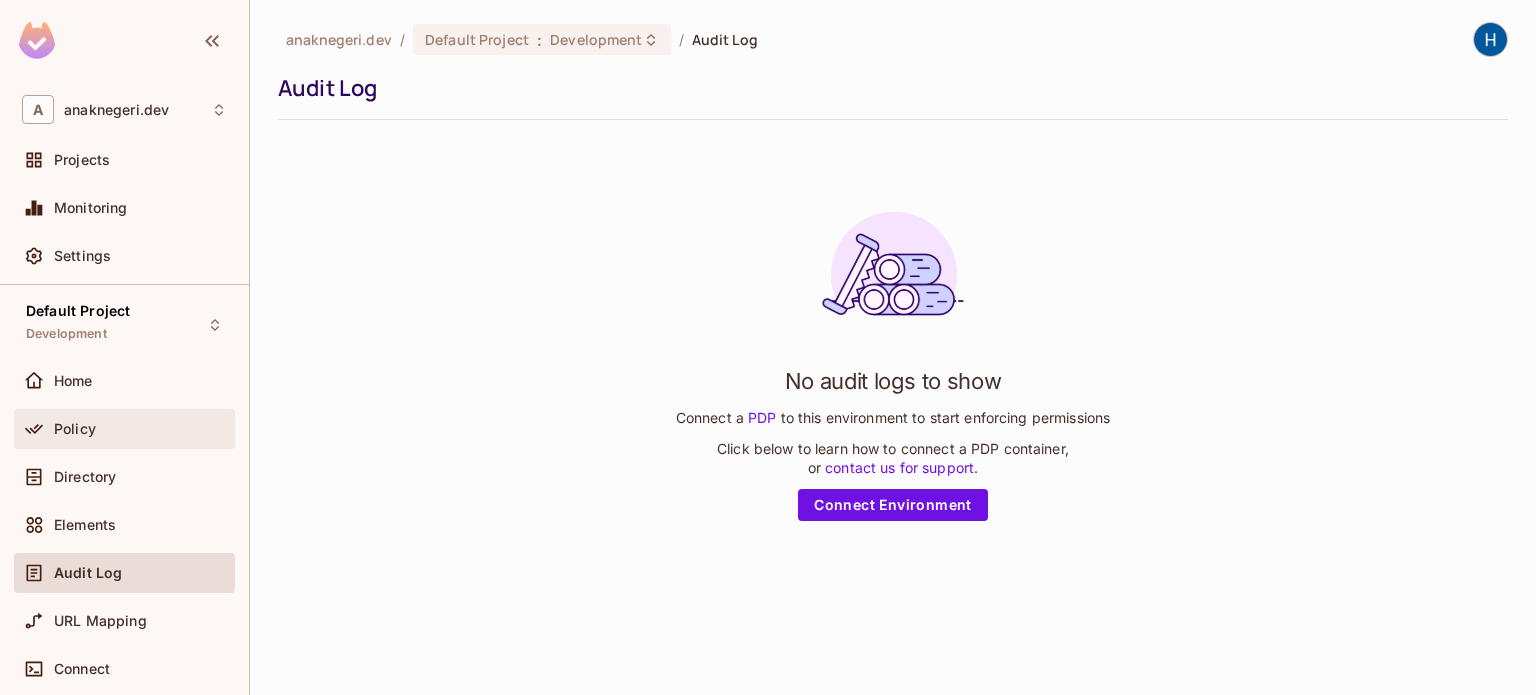click on "Policy" at bounding box center [75, 429] 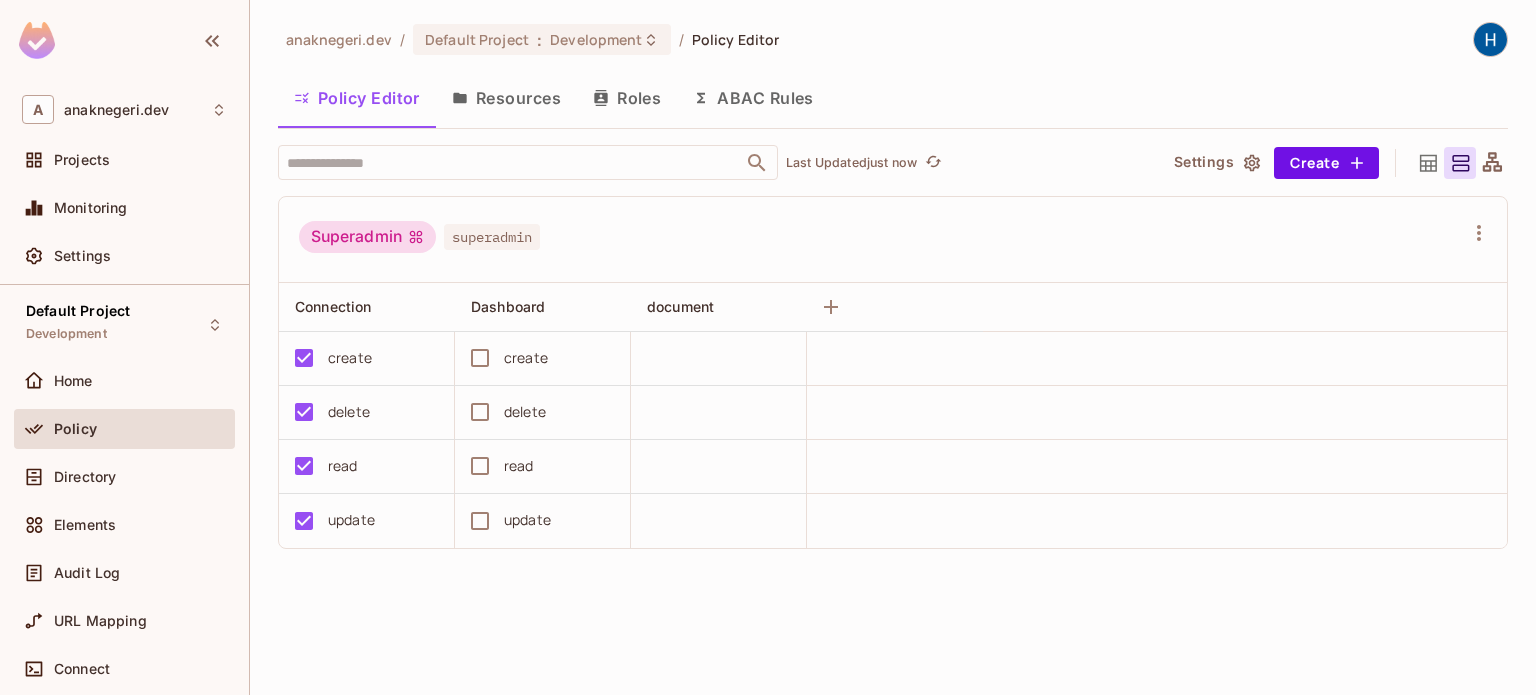 click on "Resources" at bounding box center [506, 98] 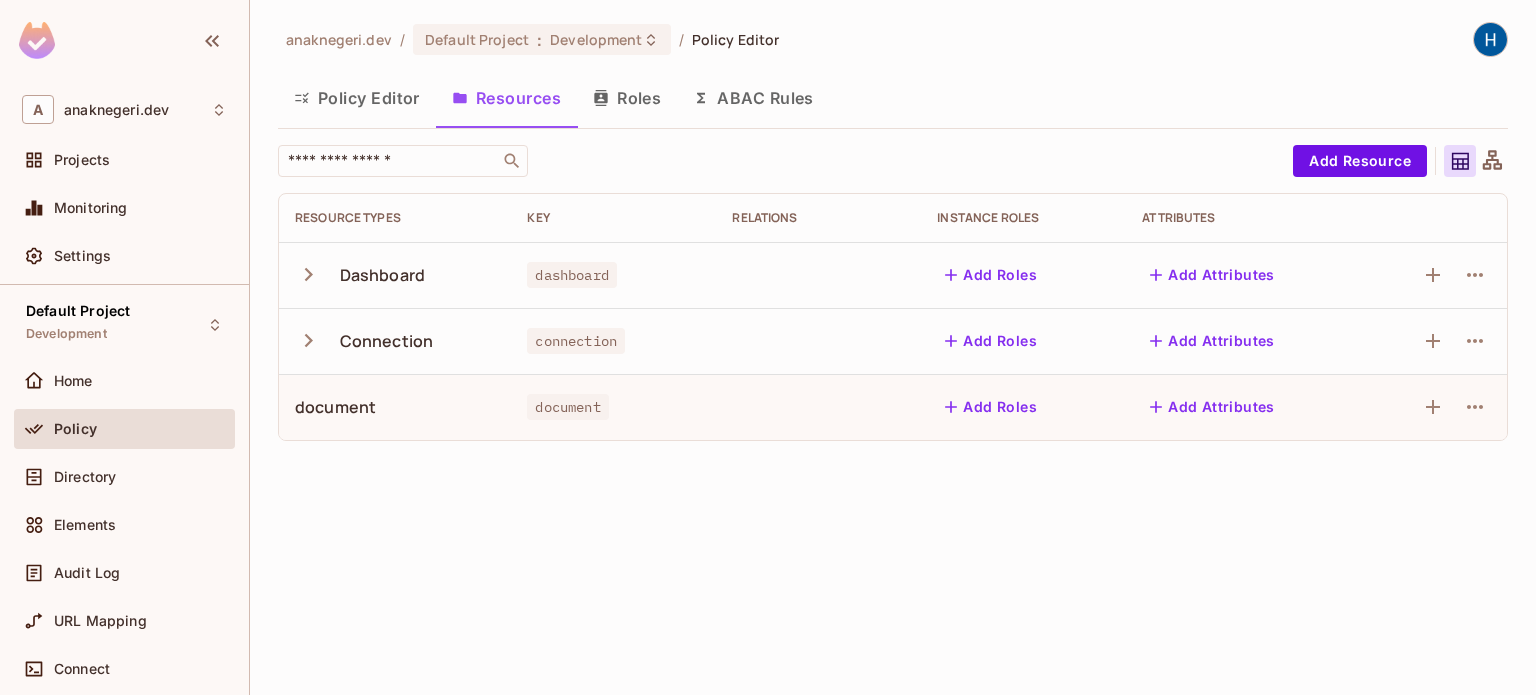 click 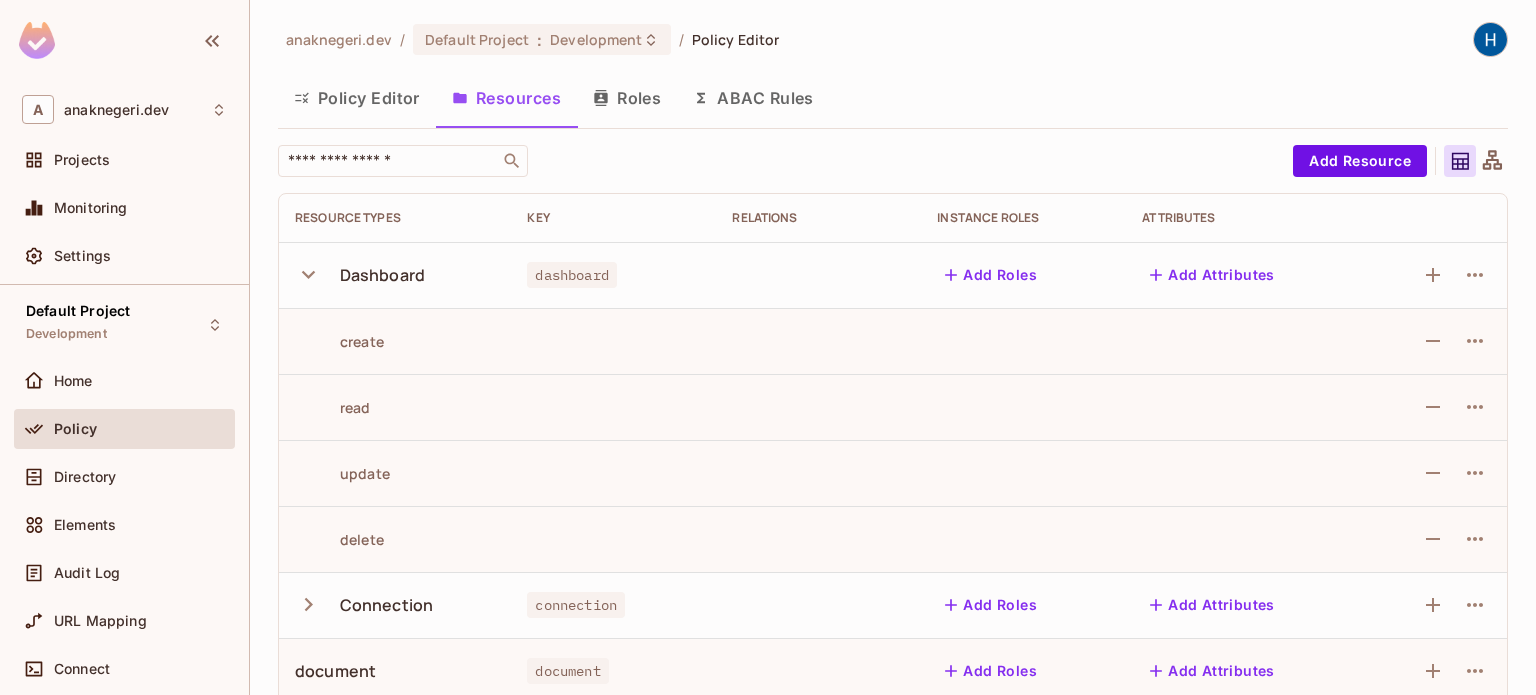 click 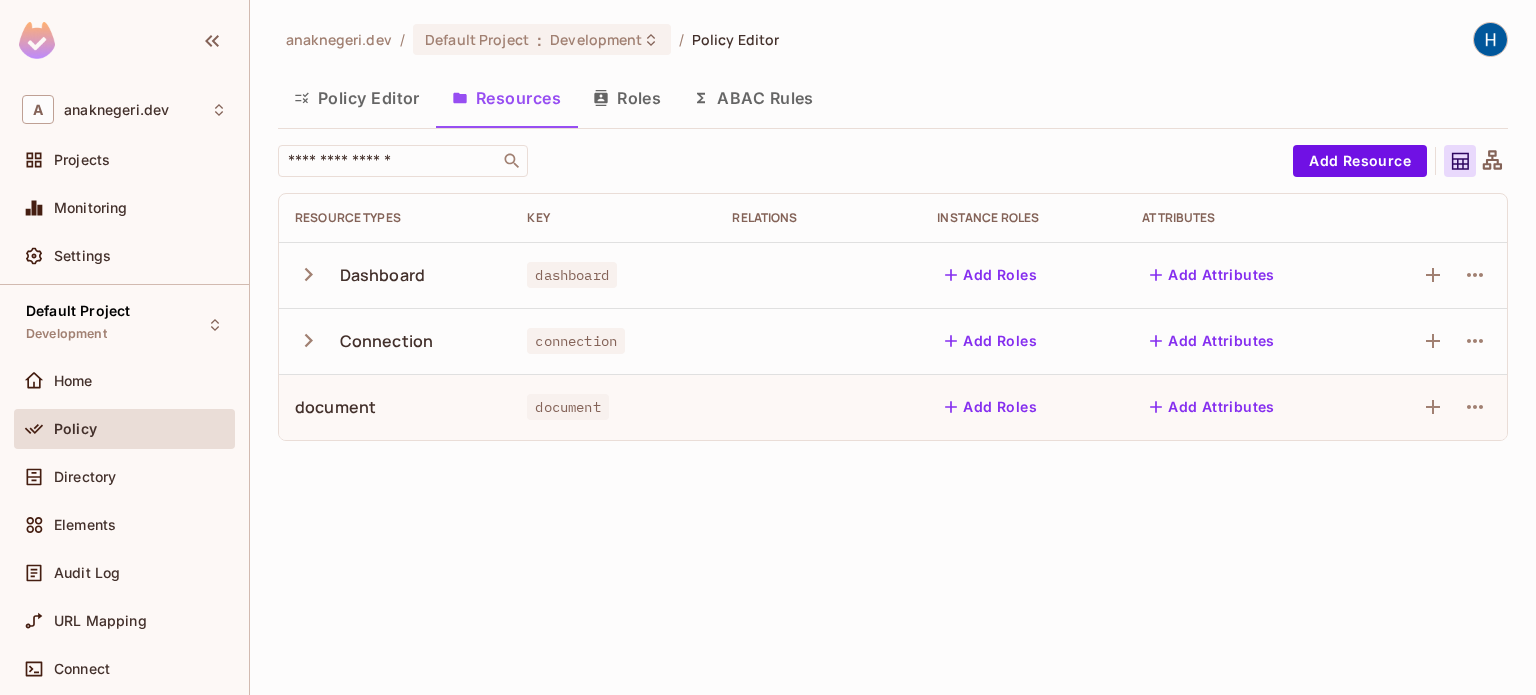 click on "Roles" at bounding box center (627, 98) 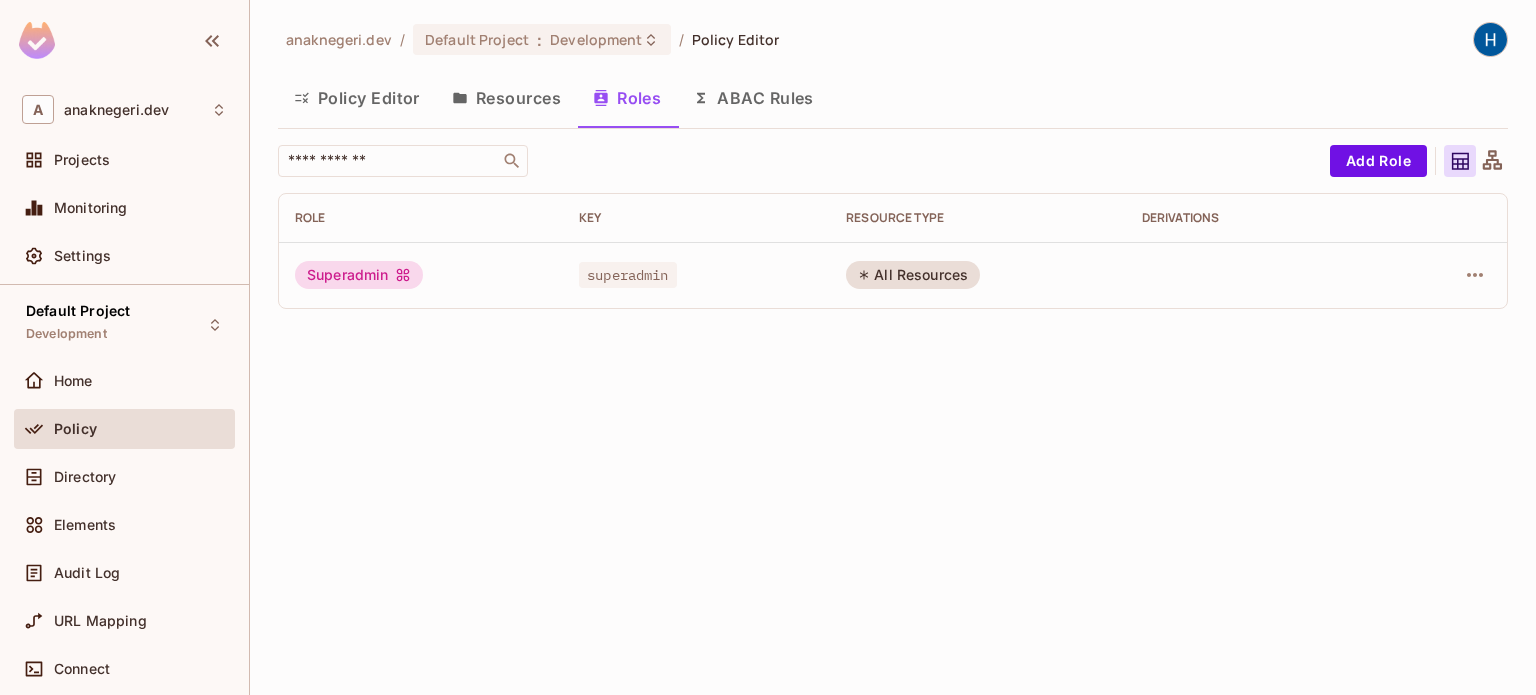 click on "ABAC Rules" at bounding box center (753, 98) 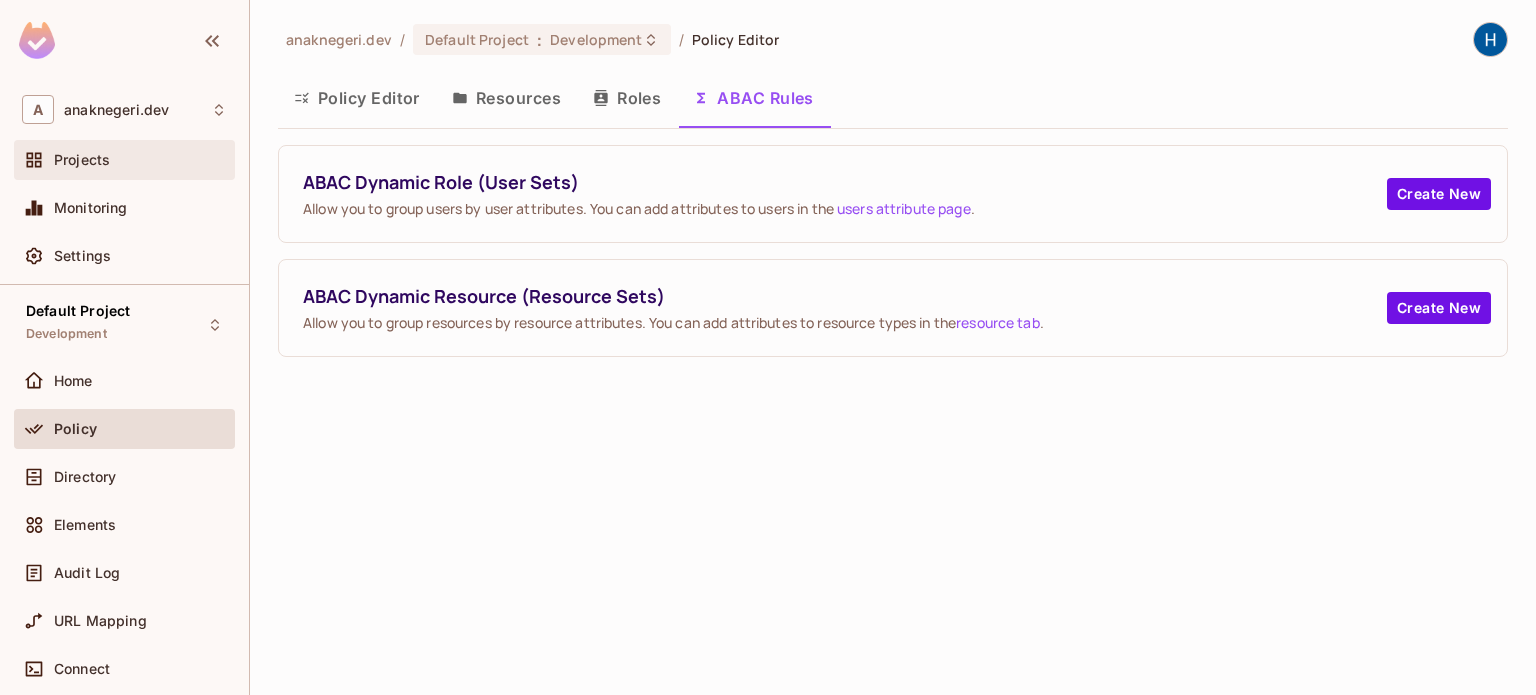 click on "Projects" at bounding box center (140, 160) 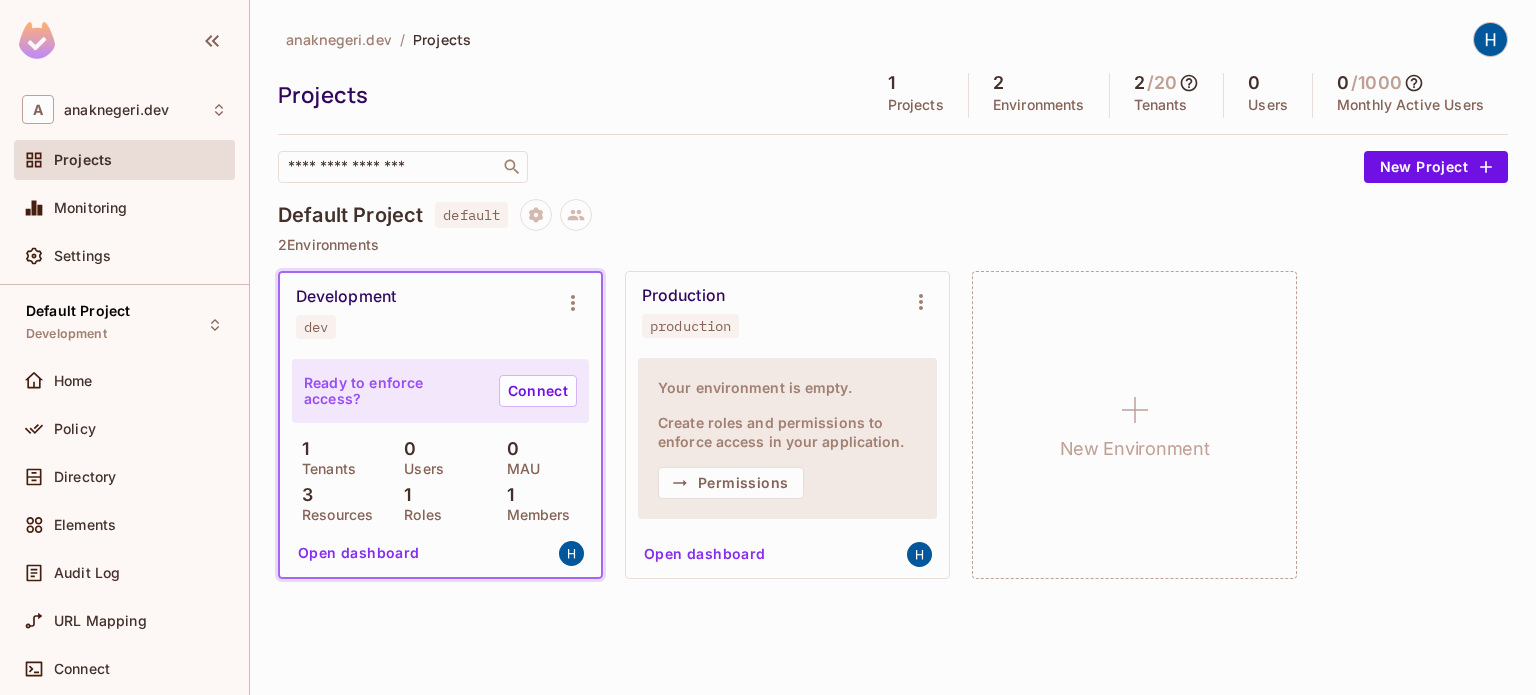click on "Monitoring" at bounding box center [124, 208] 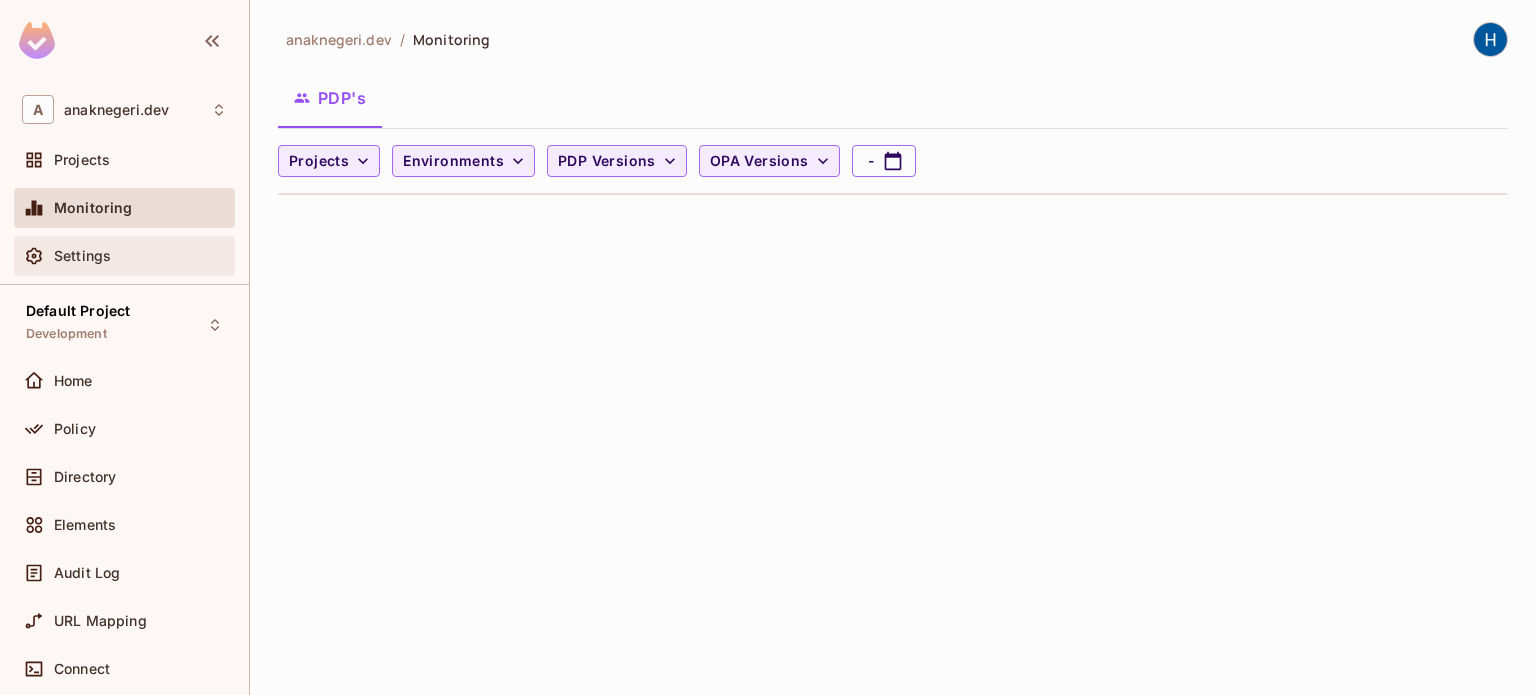 click on "Settings" at bounding box center (140, 256) 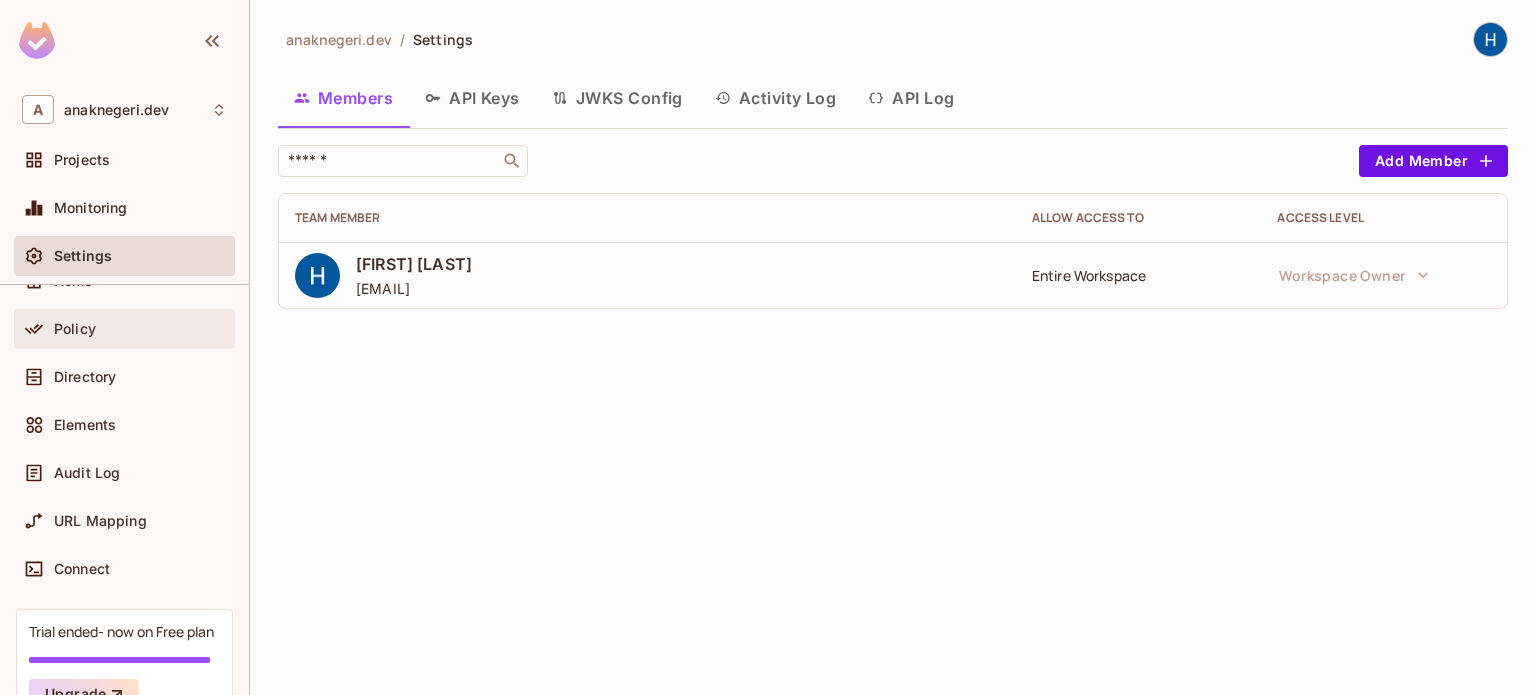 scroll, scrollTop: 0, scrollLeft: 0, axis: both 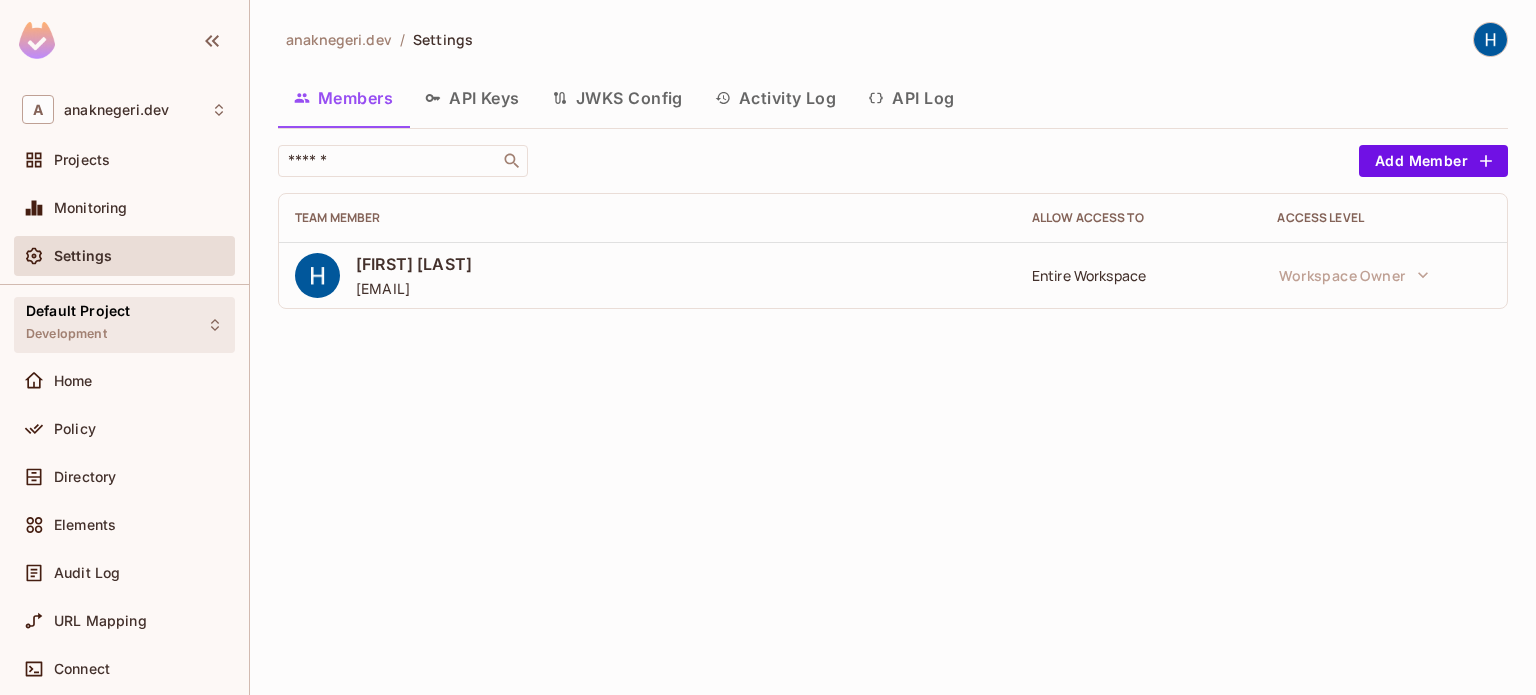 click on "Default Project Development" at bounding box center (124, 324) 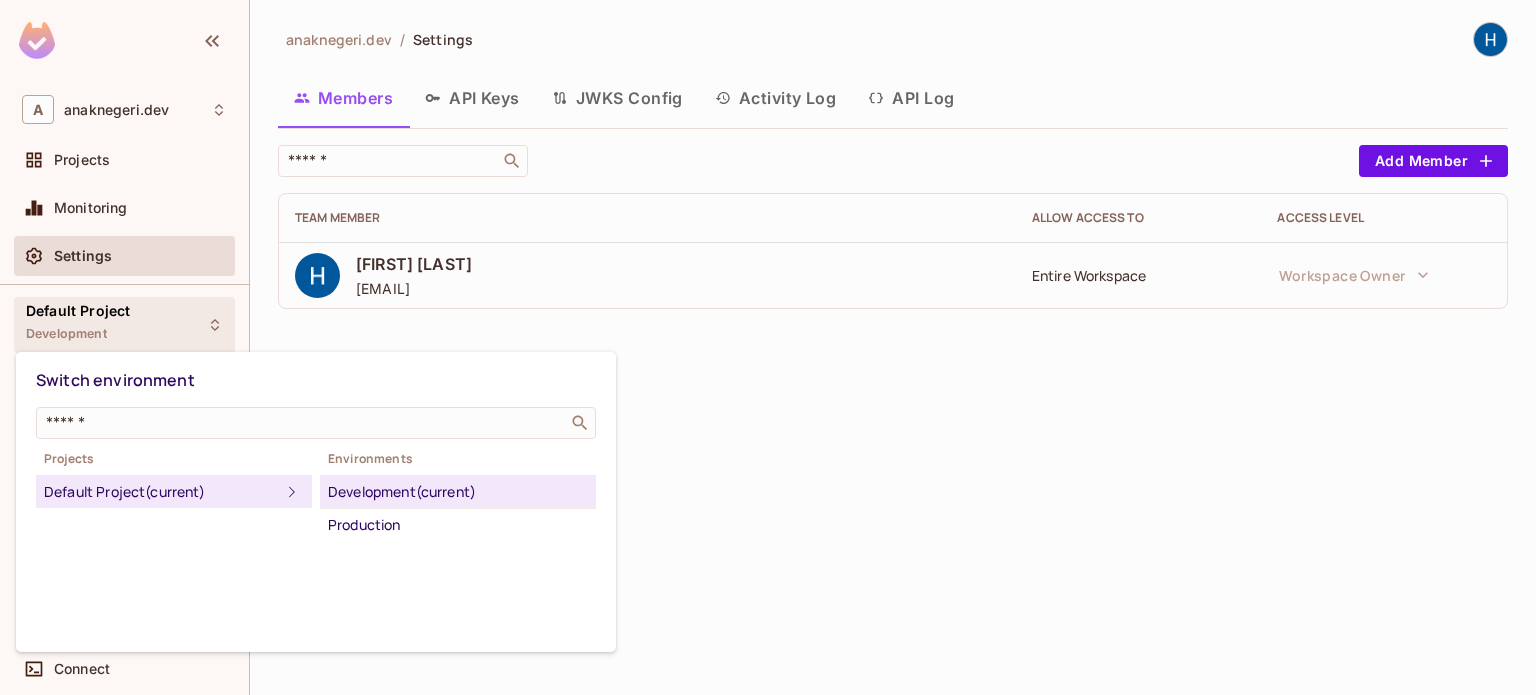 click at bounding box center (768, 347) 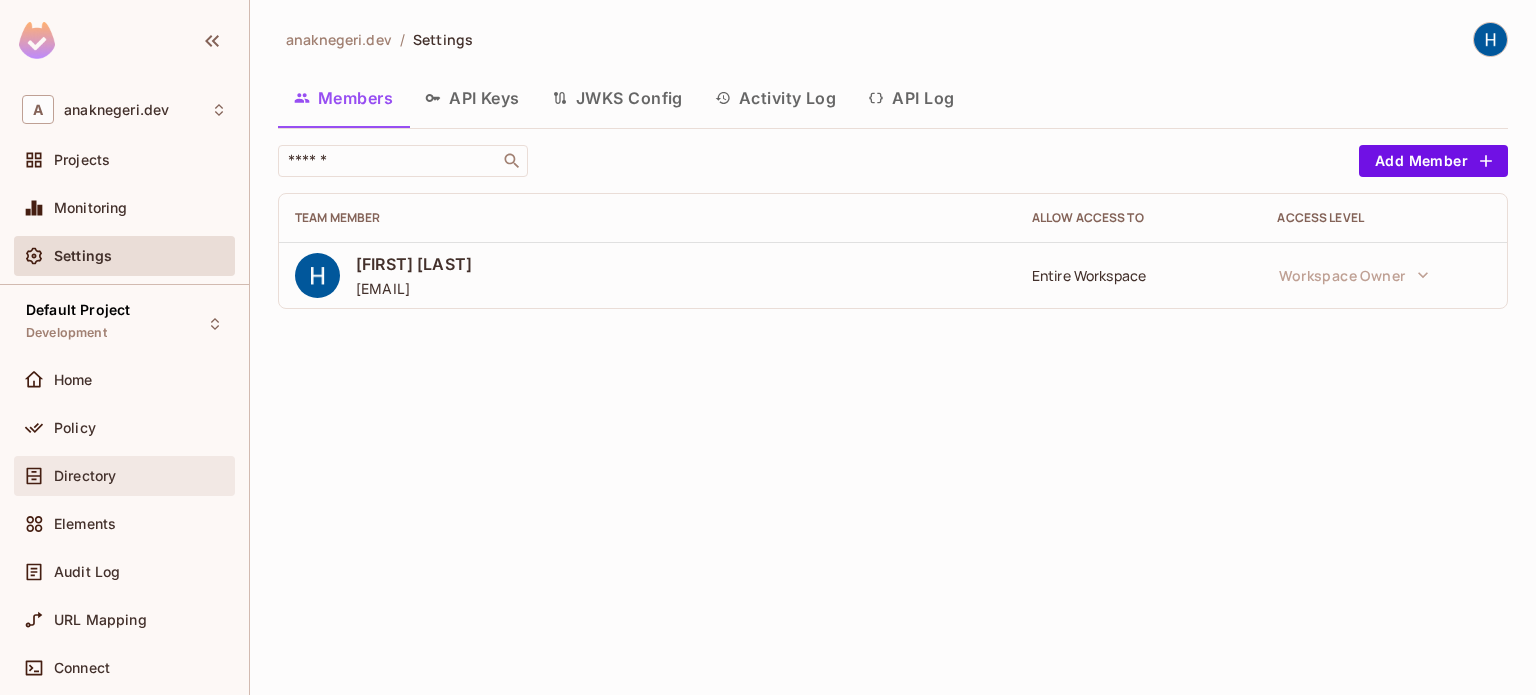 scroll, scrollTop: 0, scrollLeft: 0, axis: both 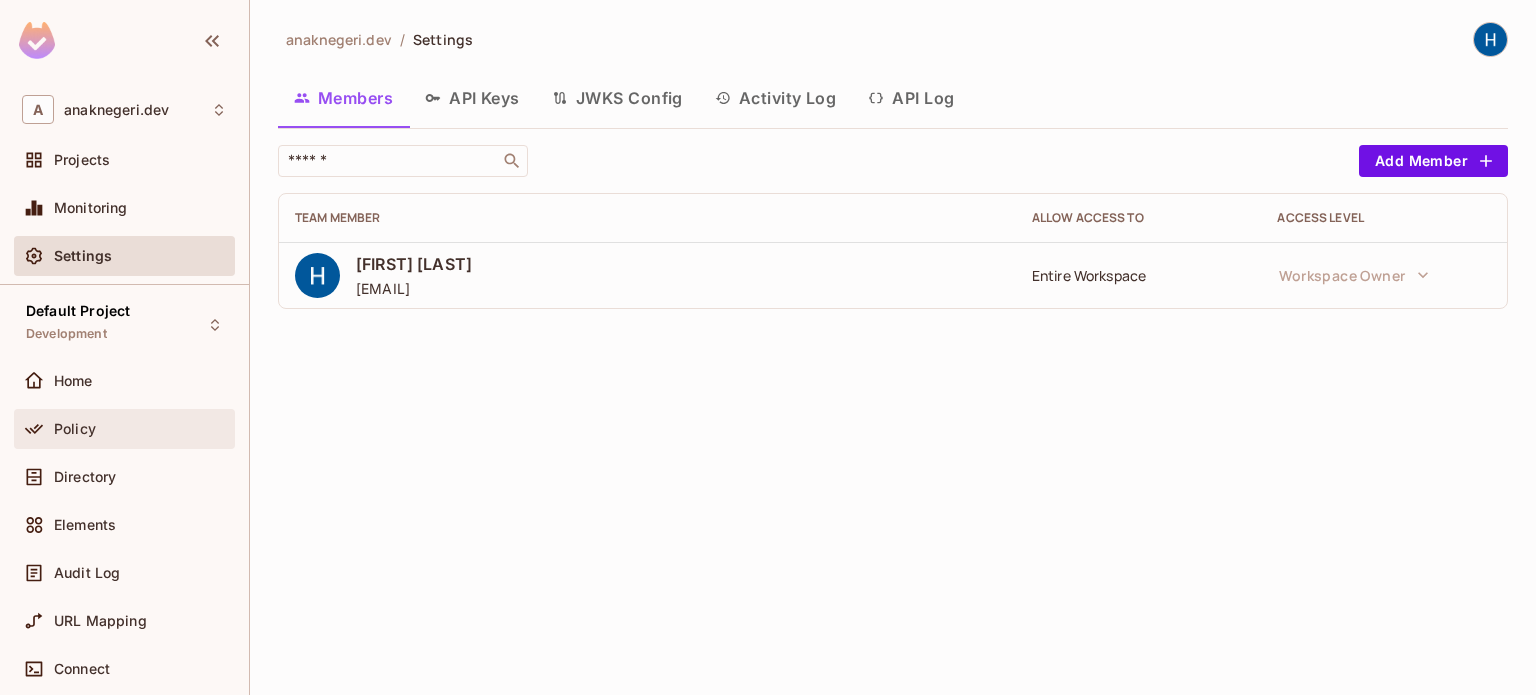 click on "Policy" at bounding box center [140, 429] 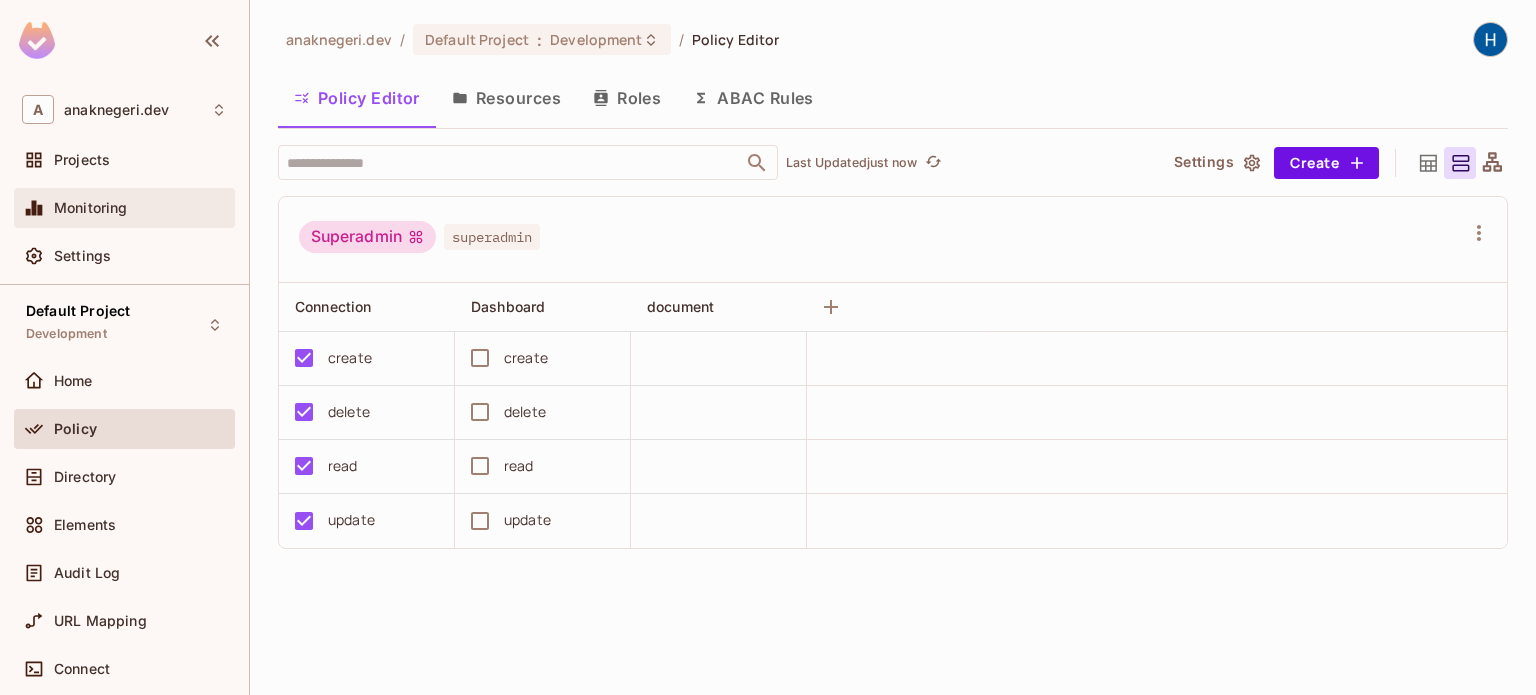 click on "Monitoring" at bounding box center (124, 208) 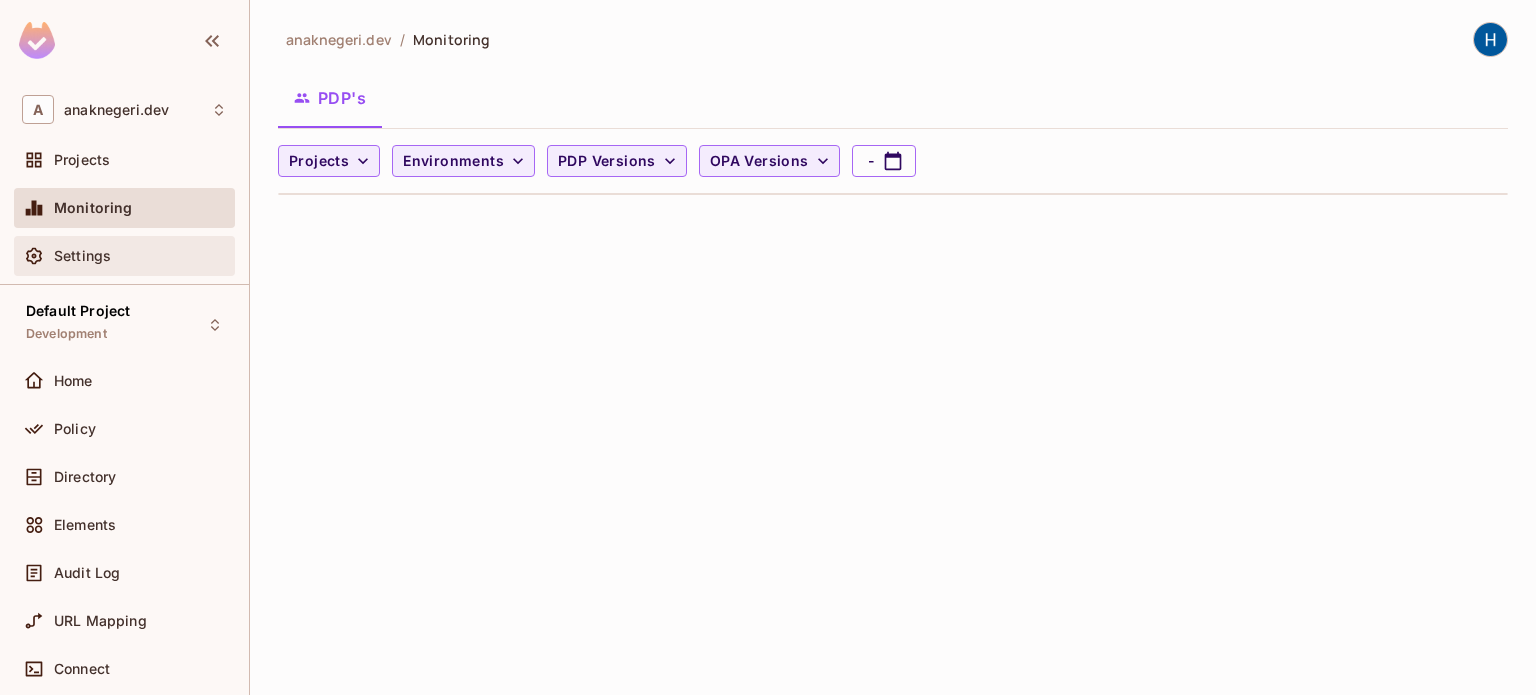 click on "Settings" at bounding box center [82, 256] 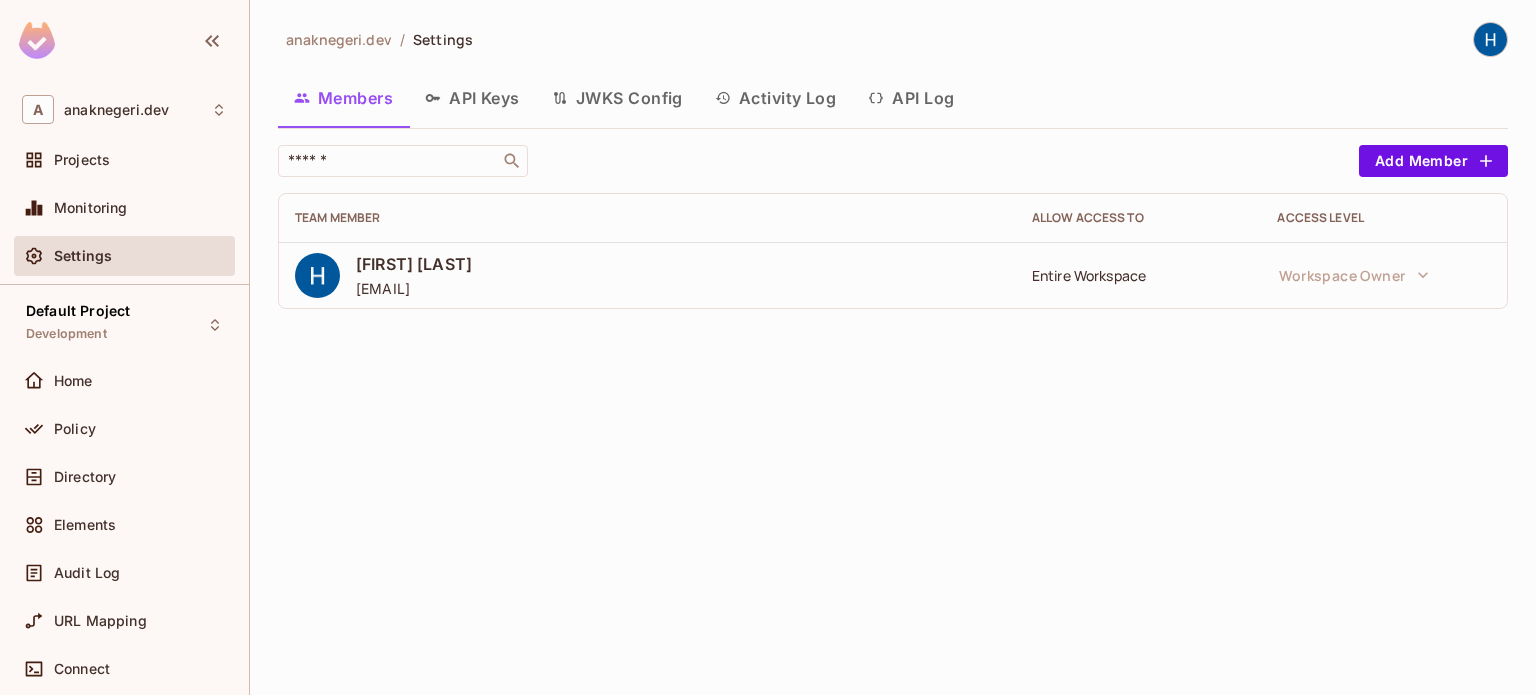 click on "API Keys" at bounding box center (472, 98) 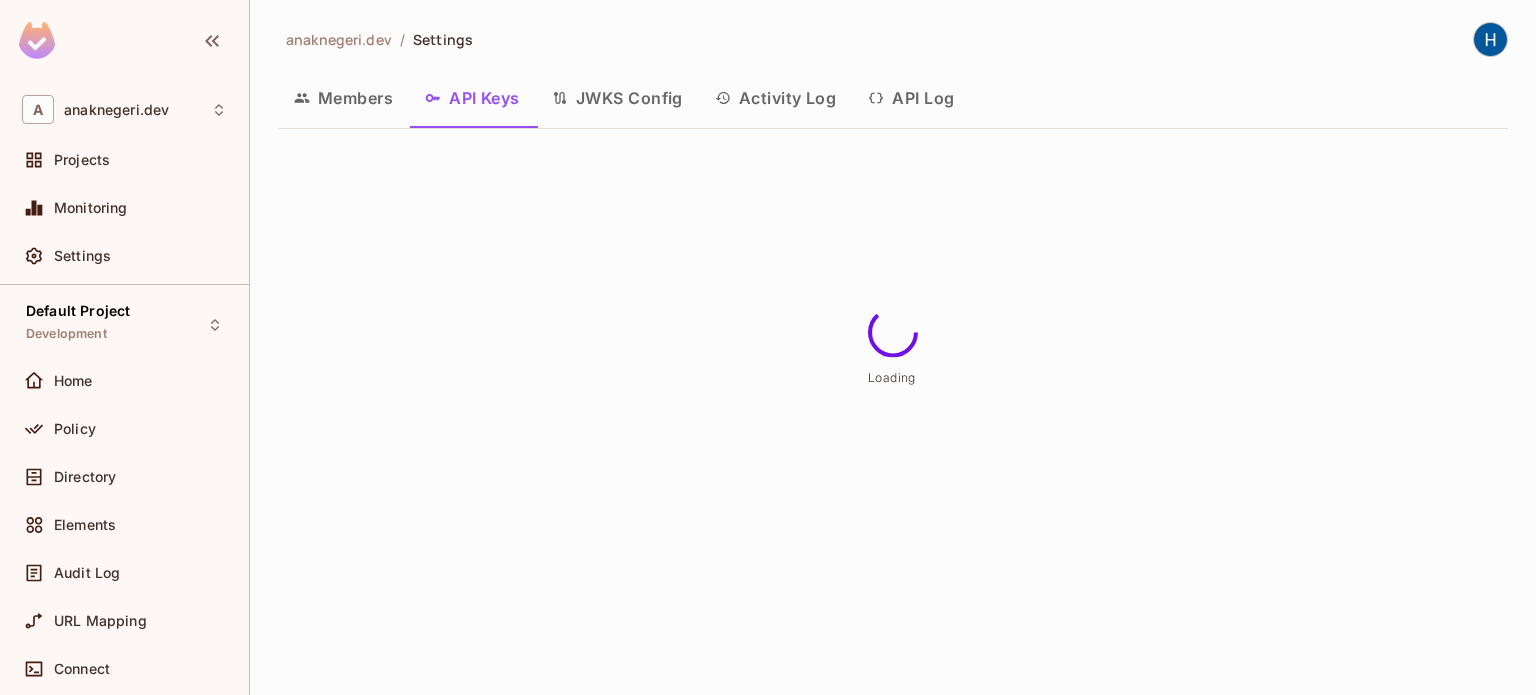 click on "JWKS Config" at bounding box center [617, 98] 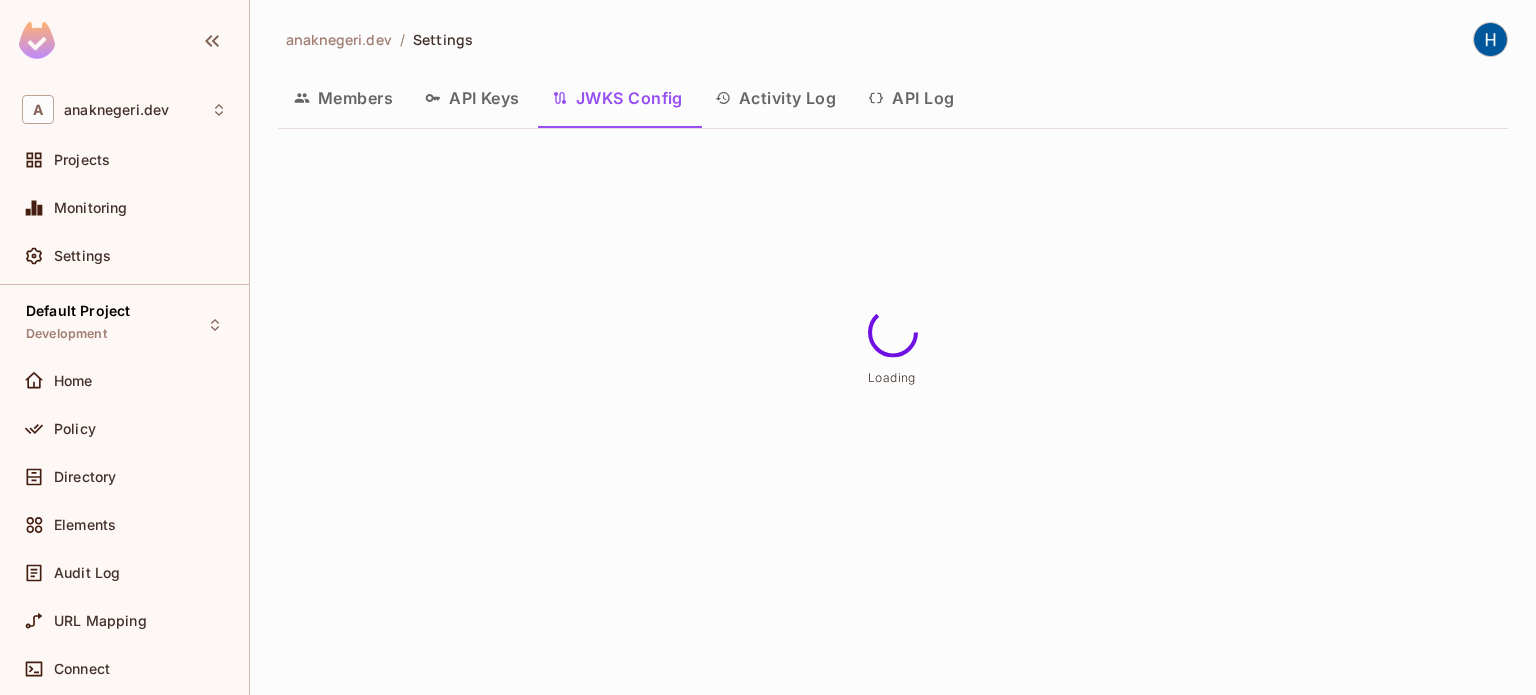 click on "Activity Log" at bounding box center (776, 98) 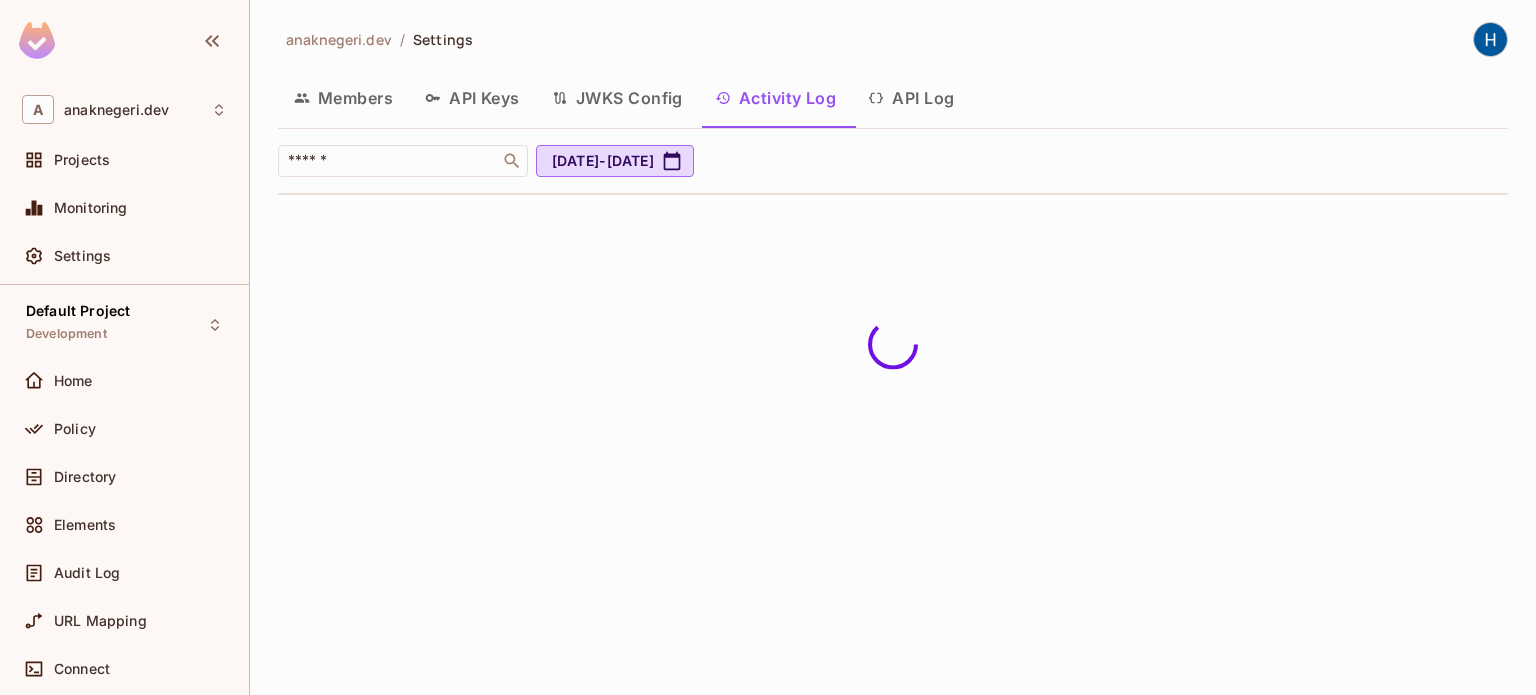click on "API Log" at bounding box center (911, 98) 